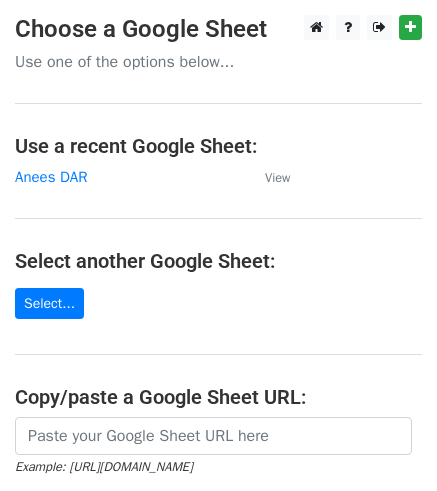 scroll, scrollTop: 0, scrollLeft: 0, axis: both 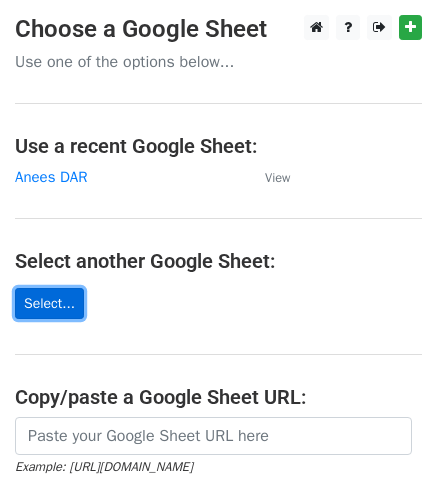 click on "Select..." at bounding box center (49, 303) 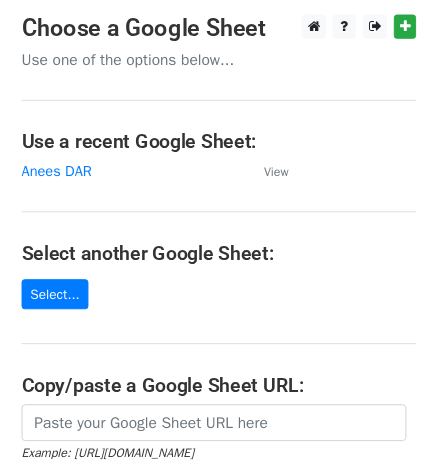 scroll, scrollTop: 0, scrollLeft: 0, axis: both 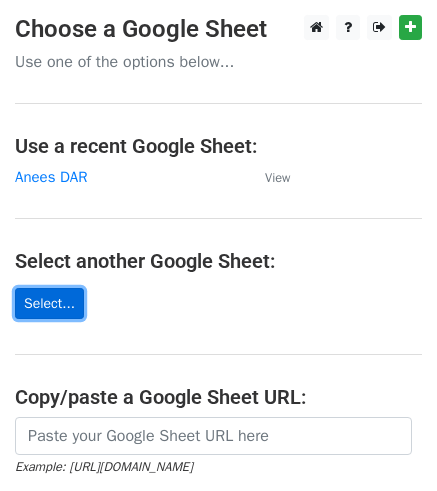 click on "Select..." at bounding box center (49, 303) 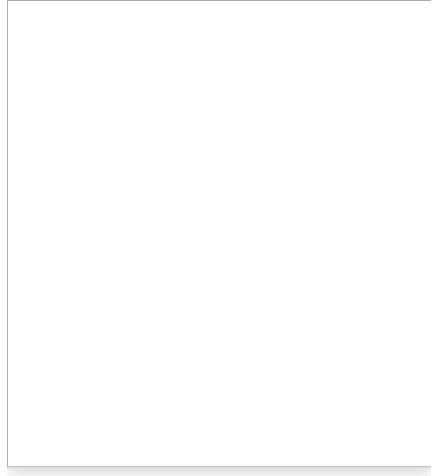scroll, scrollTop: 0, scrollLeft: 0, axis: both 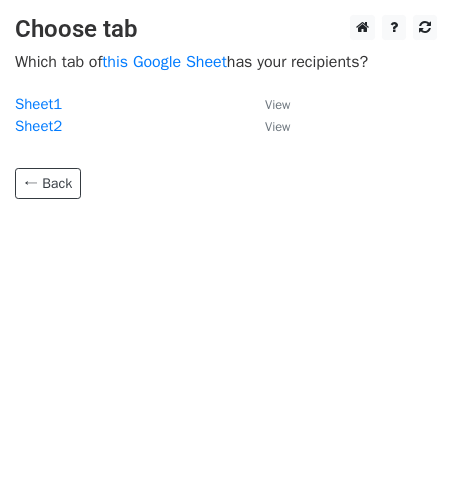 click on "← Back" at bounding box center (226, 168) 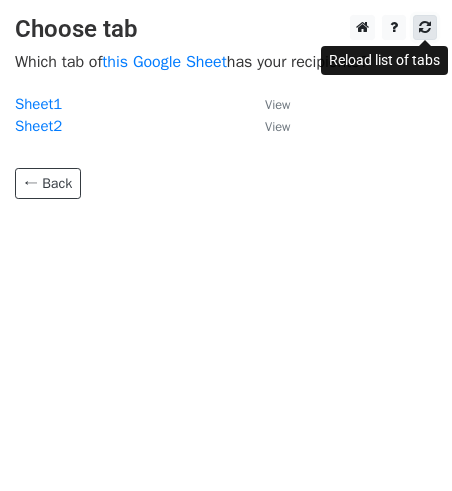 click at bounding box center [425, 27] 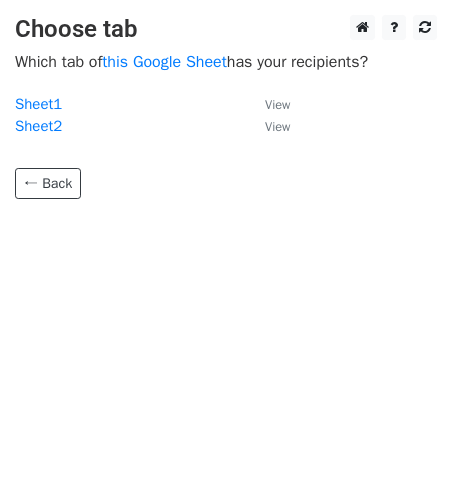scroll, scrollTop: 0, scrollLeft: 0, axis: both 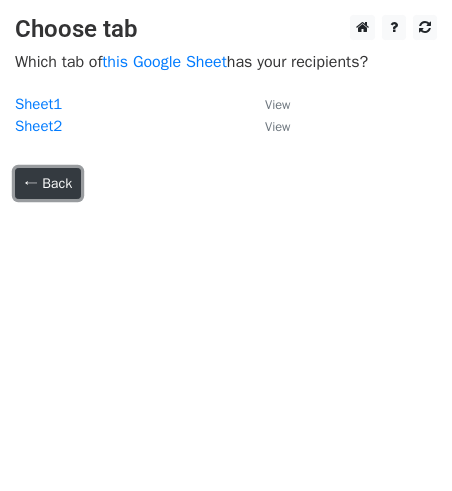 click on "← Back" at bounding box center [48, 183] 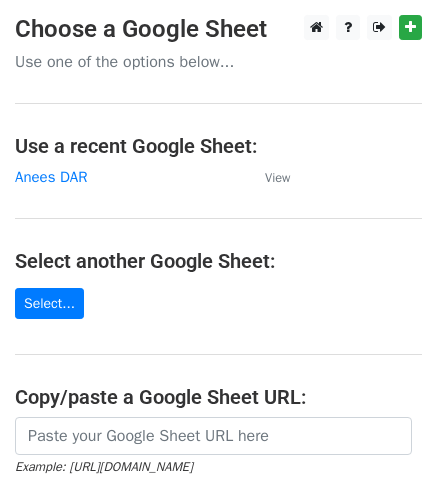 scroll, scrollTop: 0, scrollLeft: 0, axis: both 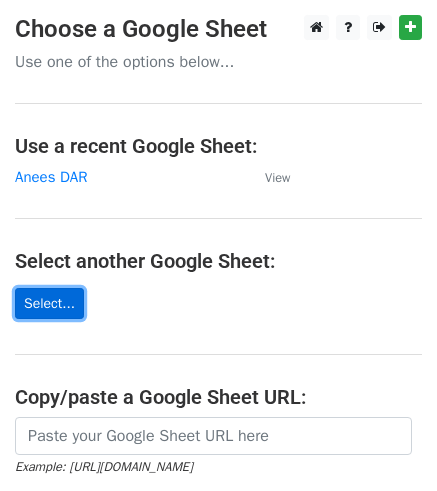 click on "Select..." at bounding box center [49, 303] 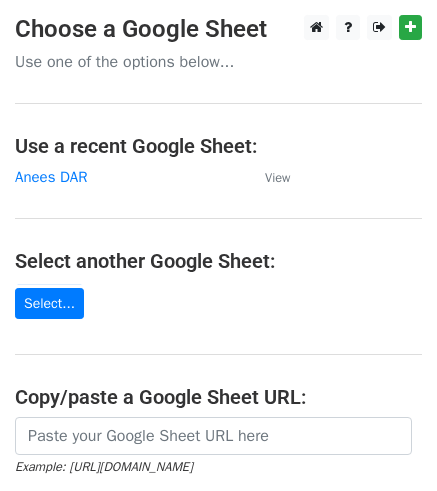click on "Choose a Google Sheet
Use one of the options below...
Use a recent Google Sheet:
Anees DAR
View
Select another Google Sheet:
Select...
Copy/paste a Google Sheet URL:
Example:
[URL][DOMAIN_NAME]
Next
Google Sheets
Need help?
Help
×
Why do I need to copy/paste a Google Sheet URL?
Normally, MergeMail would show you a list of your Google Sheets to choose from, but because you didn't allow MergeMail access to your Google Drive, it cannot show you a list of your Google Sheets. You can read more about permissions in our  support pages .
If you'd like to see a list of your Google Sheets, you'll need to  sign out of MergeMail  and then sign back in and allow access to your Google Drive.
Are your recipients in a CSV or Excel file?
Import your CSV or Excel file into a Google Sheet  then try again.
Need help with something else?
Read our  ," at bounding box center [218, 325] 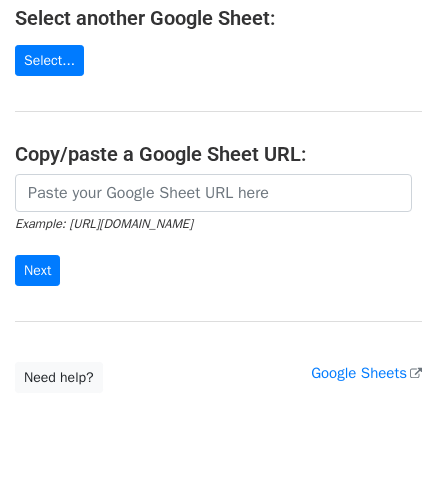 scroll, scrollTop: 244, scrollLeft: 0, axis: vertical 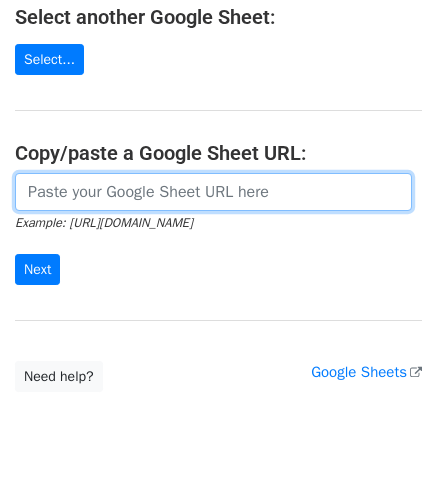 paste on "[URL][DOMAIN_NAME]" 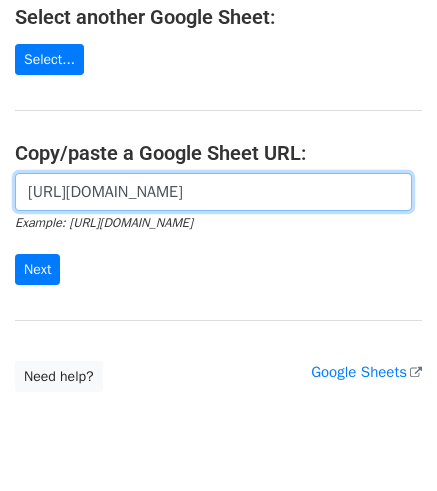 scroll, scrollTop: 0, scrollLeft: 747, axis: horizontal 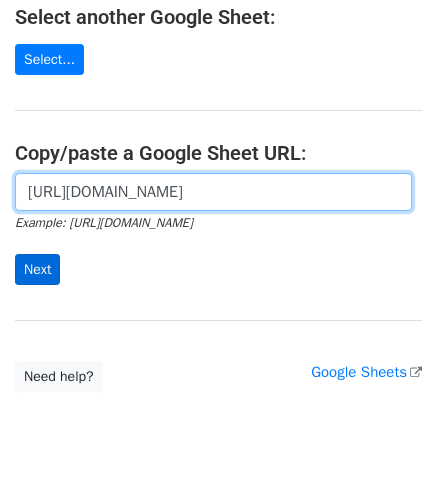 type on "https://docs.google.com/spreadsheets/d/1GB63fXWdOyh91bMeL7noW8G1VqlLGx4h/edit?usp=sharing&ouid=100665702485504884564&rtpof=true&sd=true" 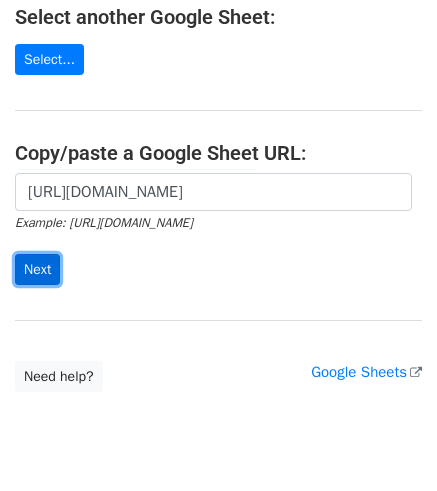 scroll, scrollTop: 0, scrollLeft: 0, axis: both 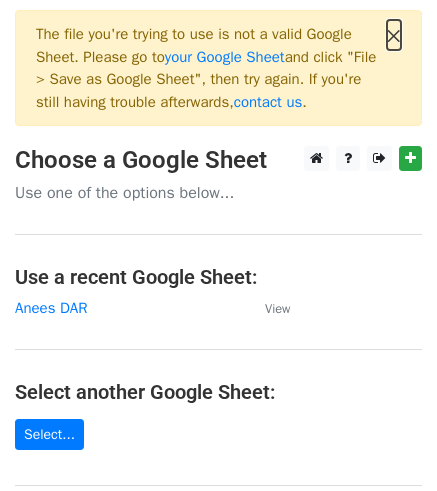 click on "×" at bounding box center (394, 35) 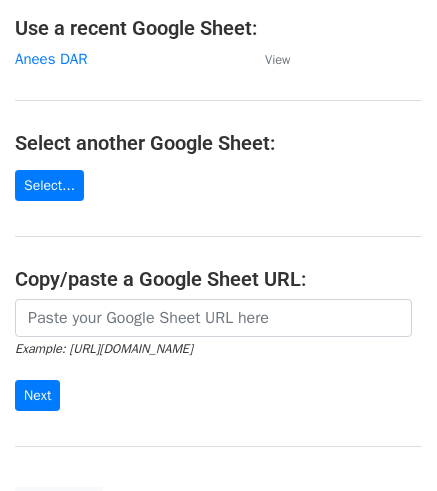 scroll, scrollTop: 132, scrollLeft: 0, axis: vertical 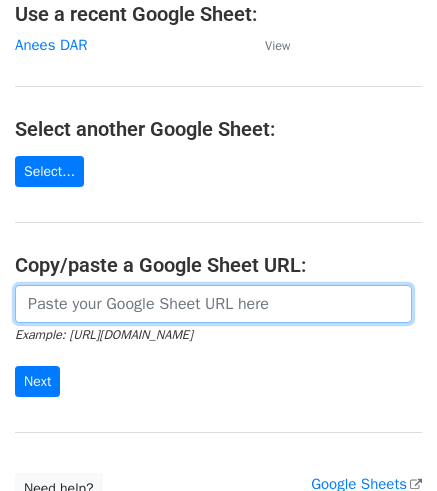 paste on "https://docs.google.com/spreadsheets/d/1Fpdu8O-V6a82hCAVAjA11vJ3s3J4SI1N1iMoCWkU2Hk/edit?usp=sharing" 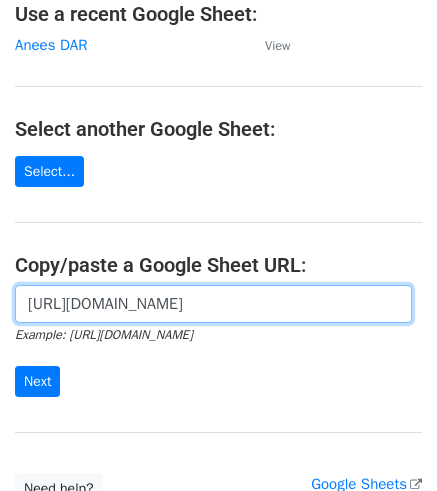 click on "https://docs.google.com/spreadsheets/d/1Fpdu8O-V6a82hCAVAjA11vJ3s3J4SI1N1iMoCWkU2Hk/edit?usp=sharing" at bounding box center [213, 304] 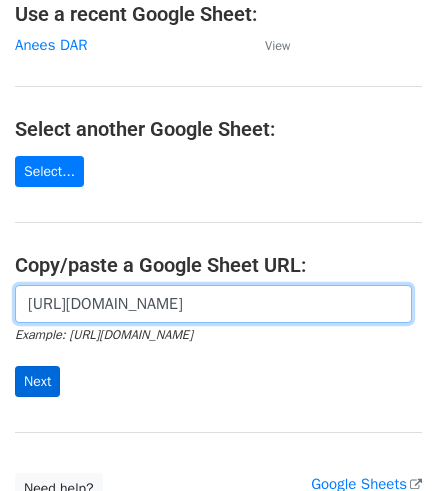 type on "https://docs.google.com/spreadsheets/d/1Fpdu8O-V6a82hCAVAjA11vJ3s3J4SI1N1iMoCWkU2Hk/edit?usp=sharing" 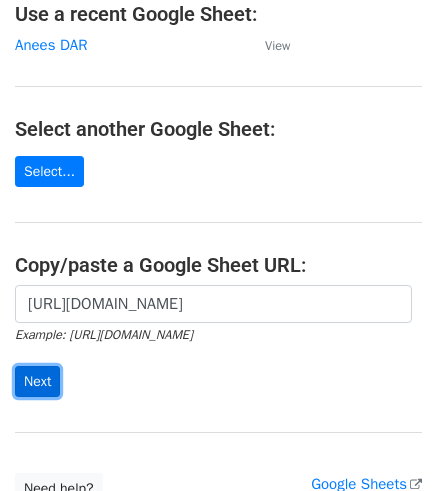 scroll, scrollTop: 0, scrollLeft: 0, axis: both 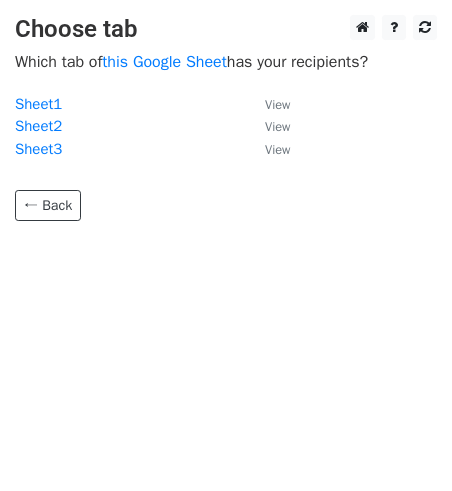click on "Choose tab
Which tab of  this Google Sheet  has your recipients?
Sheet1
View
Sheet2
View
Sheet3
View
← Back" at bounding box center [226, 245] 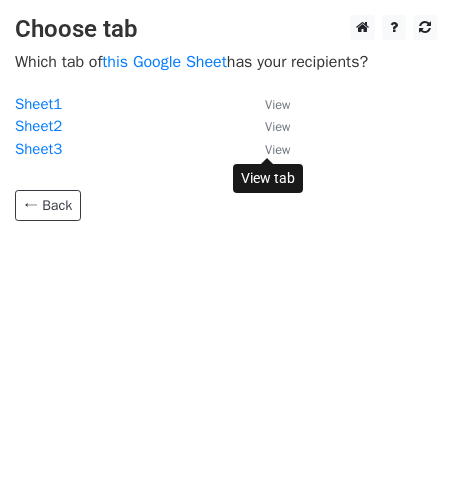 click on "View" at bounding box center (277, 150) 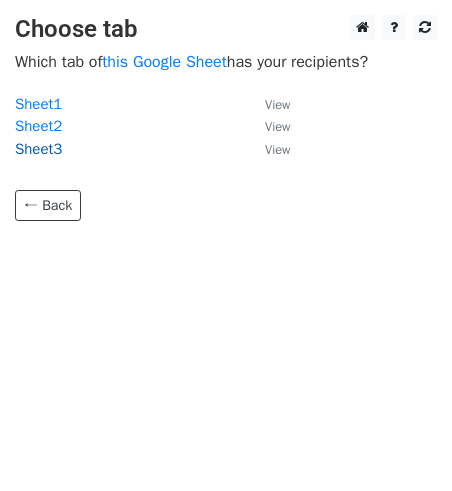 click on "Sheet3" at bounding box center (38, 149) 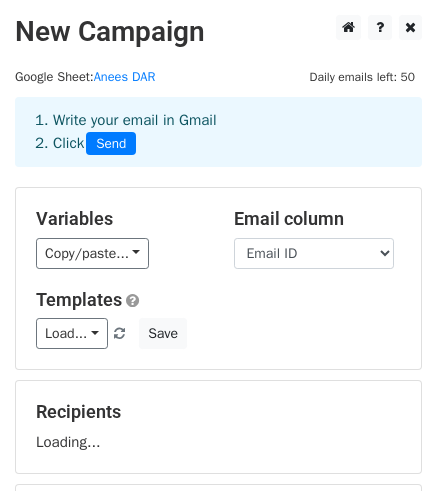 scroll, scrollTop: 0, scrollLeft: 0, axis: both 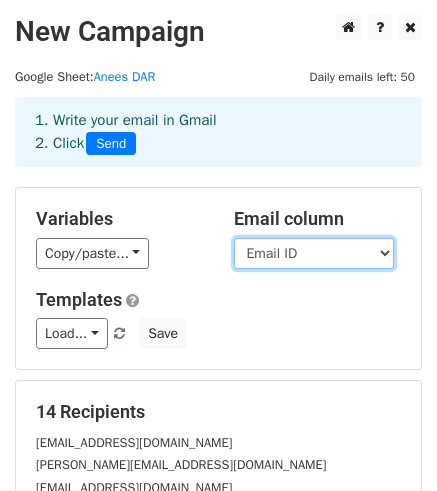 click on "Company
Location
Focus Area / Notes
CRD Assigned
Contact Persom
Designation
Email ID
Contact No." at bounding box center [314, 253] 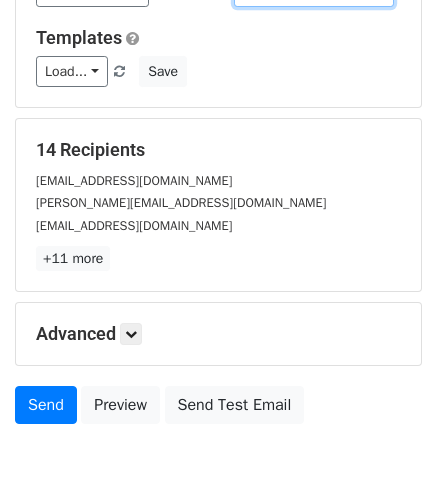 scroll, scrollTop: 256, scrollLeft: 0, axis: vertical 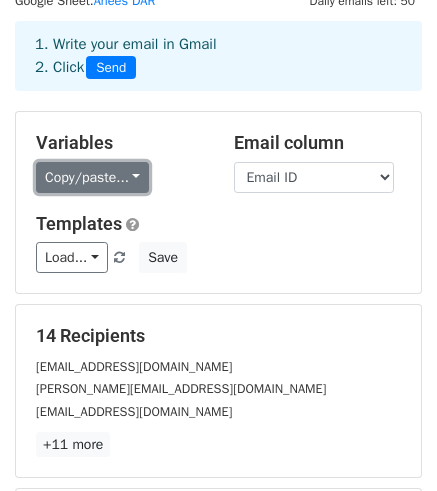 click on "Copy/paste..." at bounding box center [92, 177] 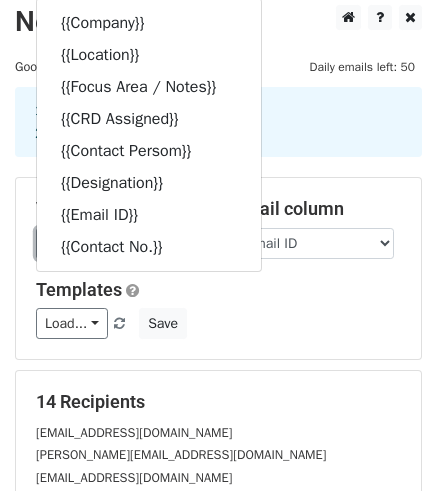 scroll, scrollTop: 12, scrollLeft: 0, axis: vertical 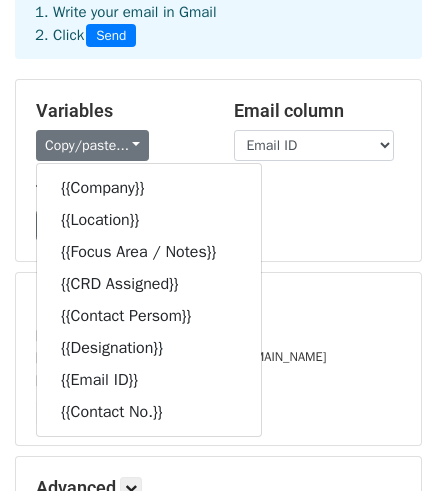 click on "Templates" at bounding box center (218, 192) 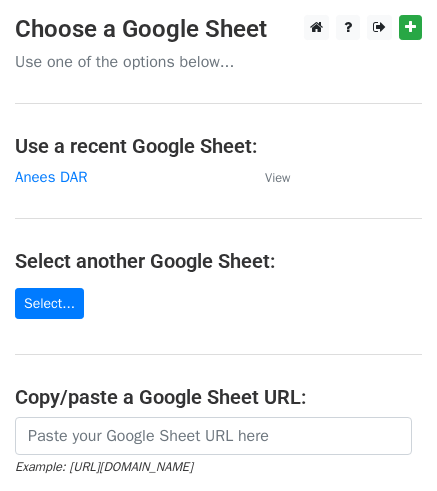 scroll, scrollTop: 0, scrollLeft: 0, axis: both 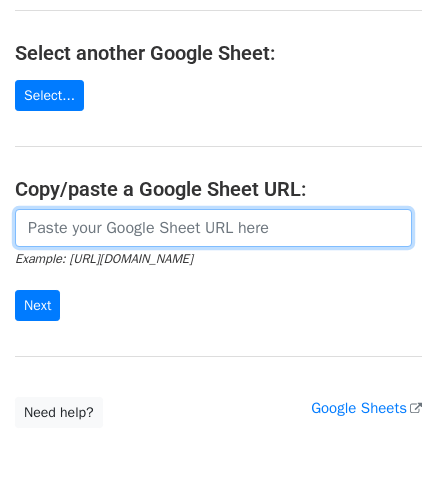 click at bounding box center (213, 228) 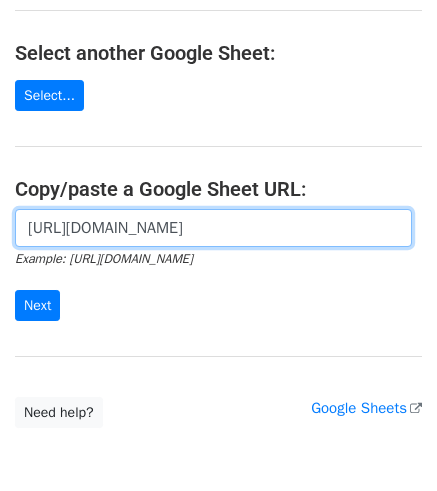scroll, scrollTop: 0, scrollLeft: 437, axis: horizontal 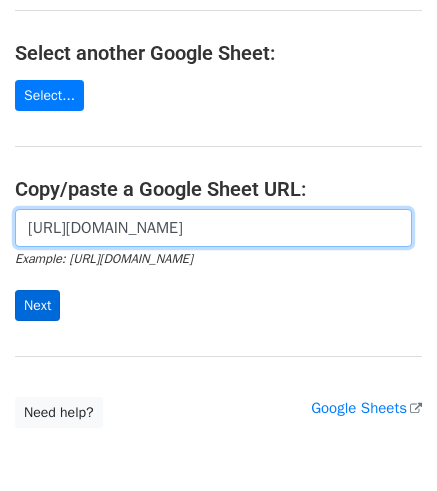 type on "https://docs.google.com/spreadsheets/d/1Fpdu8O-V6a82hCAVAjA11vJ3s3J4SI1N1iMoCWkU2Hk/edit?usp=sharing" 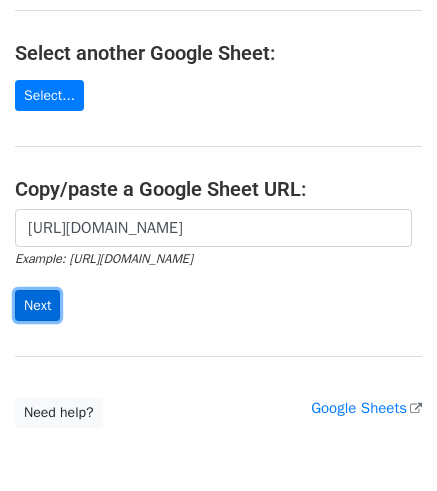 scroll, scrollTop: 0, scrollLeft: 0, axis: both 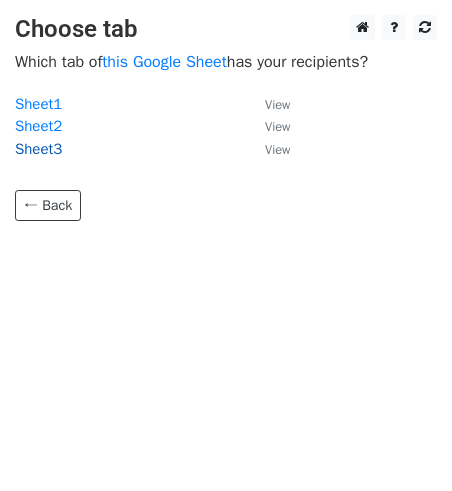 click on "Sheet3" at bounding box center [38, 149] 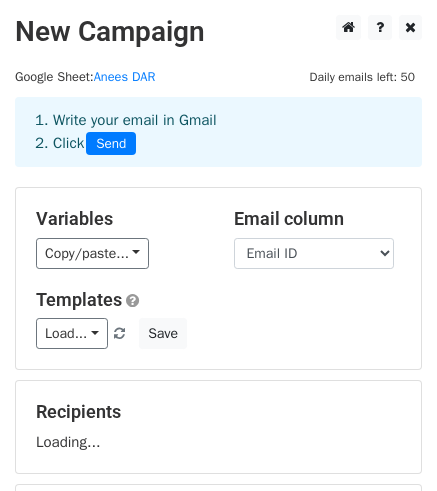 scroll, scrollTop: 0, scrollLeft: 0, axis: both 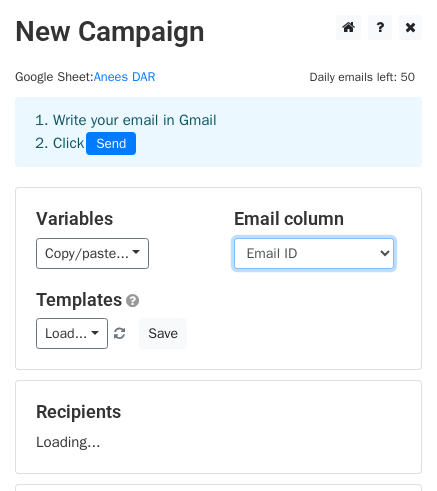 click on "Contact Persom
Designation
Email ID" at bounding box center (314, 253) 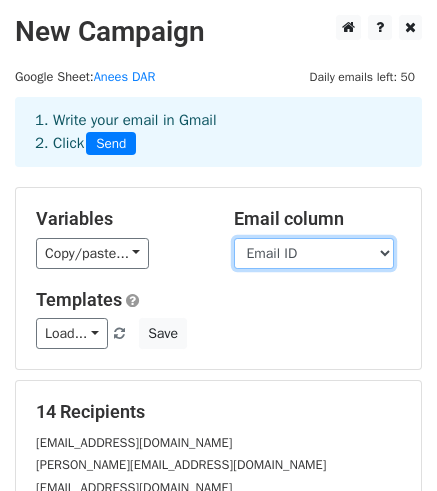 click on "Contact Persom
Designation
Email ID" at bounding box center (314, 253) 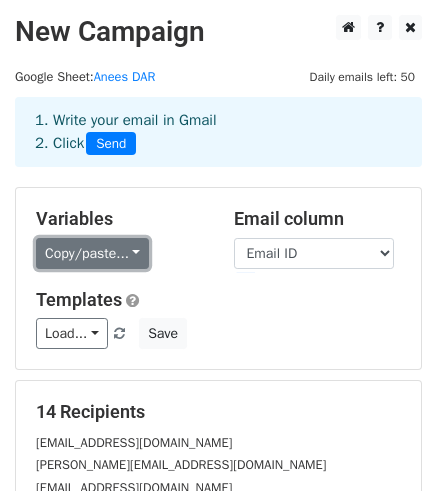 click on "Copy/paste..." at bounding box center (92, 253) 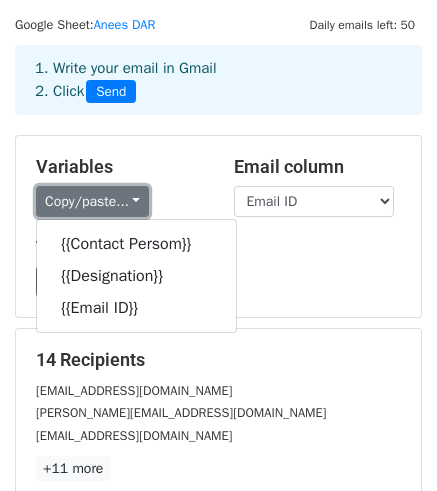 scroll, scrollTop: 55, scrollLeft: 0, axis: vertical 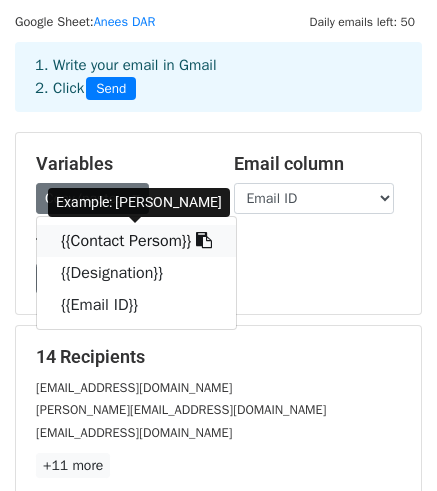 click on "{{Contact Persom}}" at bounding box center [136, 241] 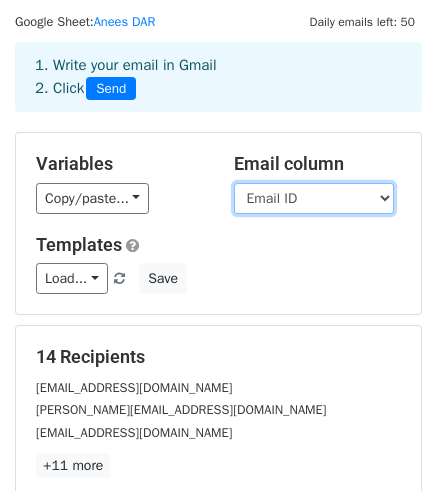 click on "Contact Persom
Designation
Email ID" at bounding box center (314, 198) 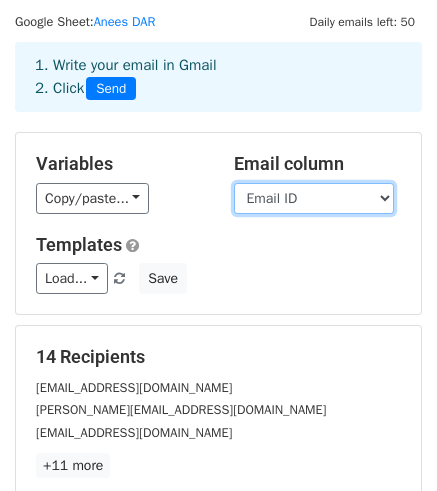 click on "Contact Persom
Designation
Email ID" at bounding box center (314, 198) 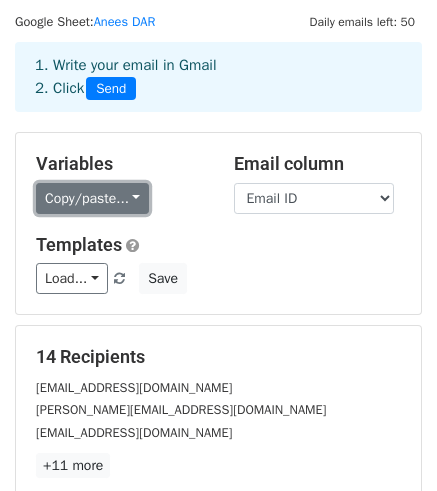 click on "Copy/paste..." at bounding box center [92, 198] 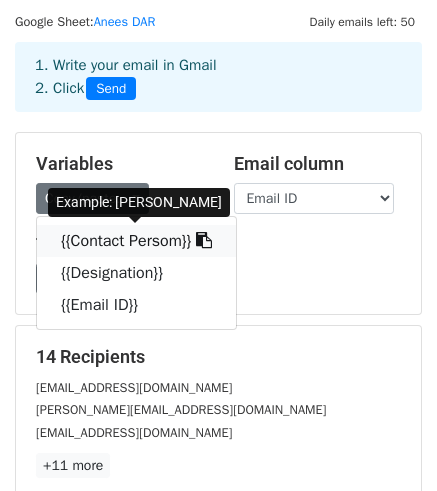 click on "{{Contact Persom}}" at bounding box center (136, 241) 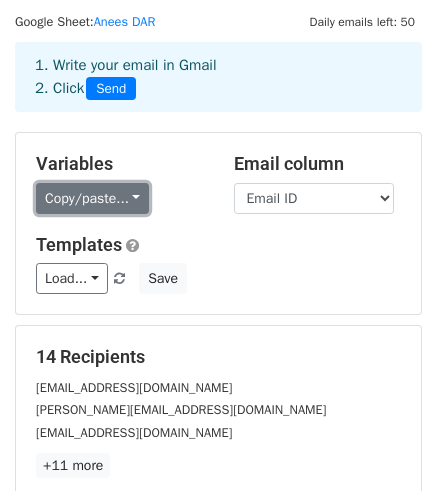 click on "Copy/paste..." at bounding box center (92, 198) 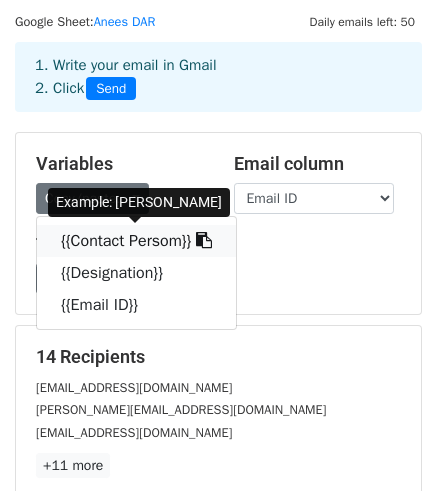 click at bounding box center [204, 240] 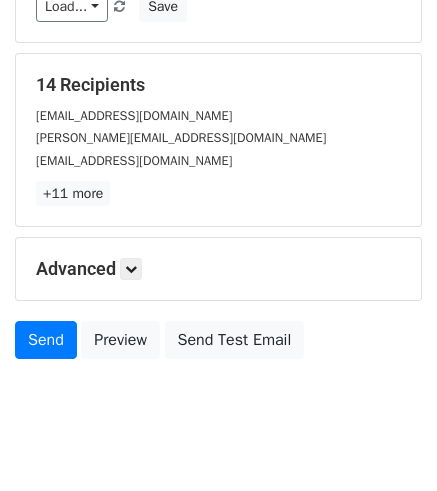 scroll, scrollTop: 361, scrollLeft: 0, axis: vertical 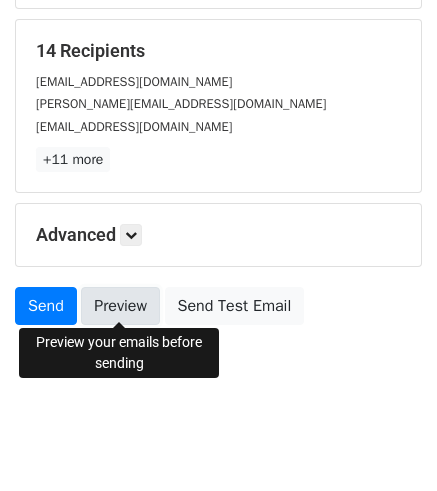click on "Preview" at bounding box center (120, 306) 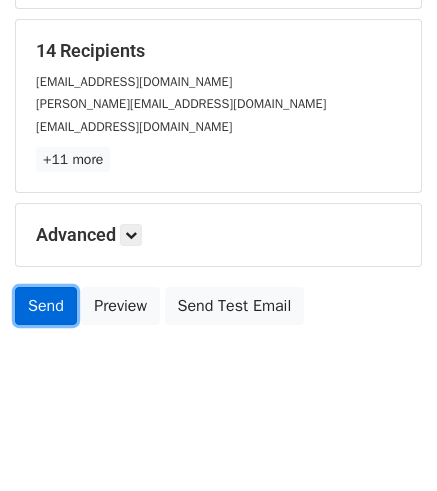 click on "Send" at bounding box center (46, 306) 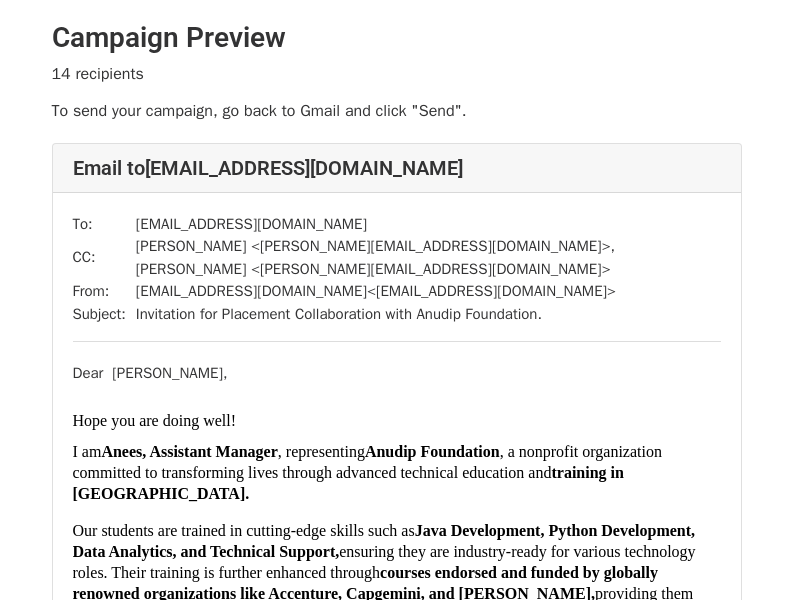 scroll, scrollTop: 0, scrollLeft: 0, axis: both 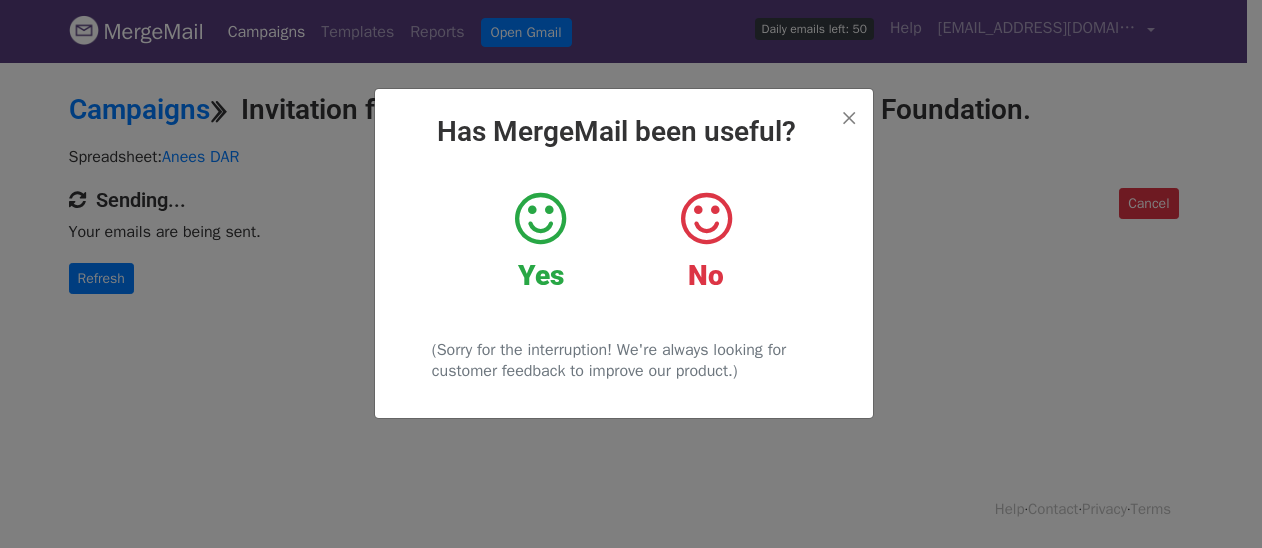 click on "Yes" at bounding box center (541, 275) 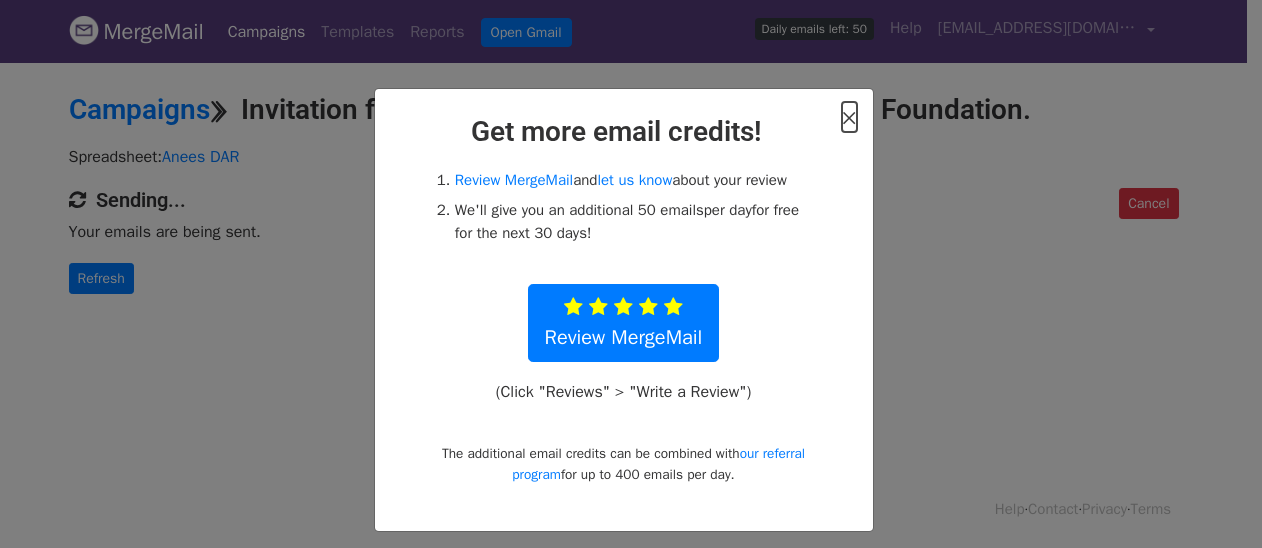 click on "×" at bounding box center [849, 117] 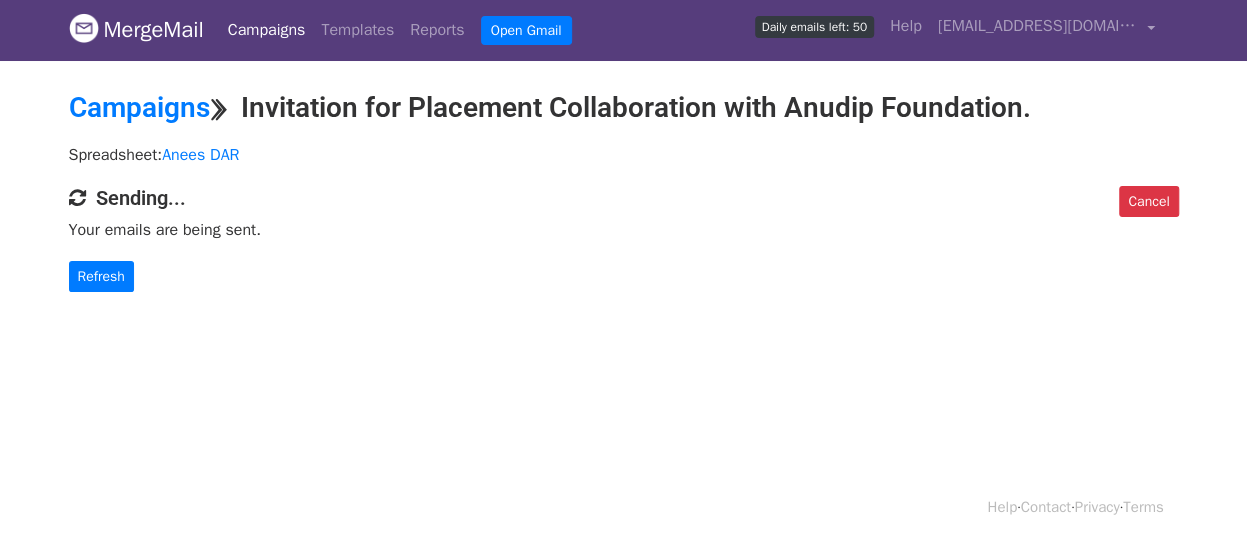 scroll, scrollTop: 0, scrollLeft: 0, axis: both 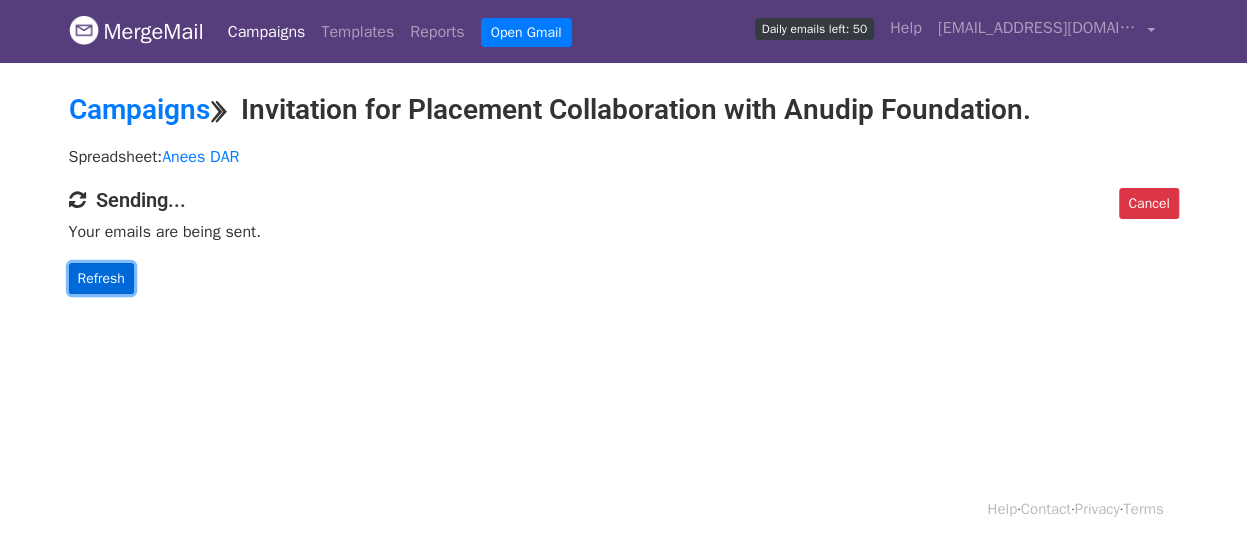 click on "Refresh" at bounding box center [101, 278] 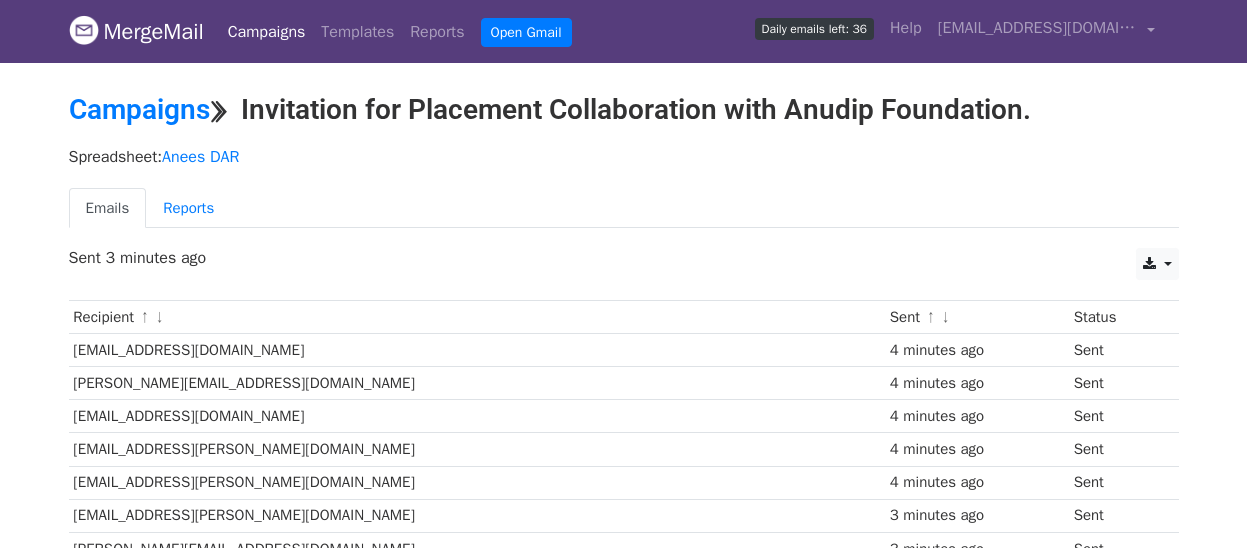 scroll, scrollTop: 0, scrollLeft: 0, axis: both 